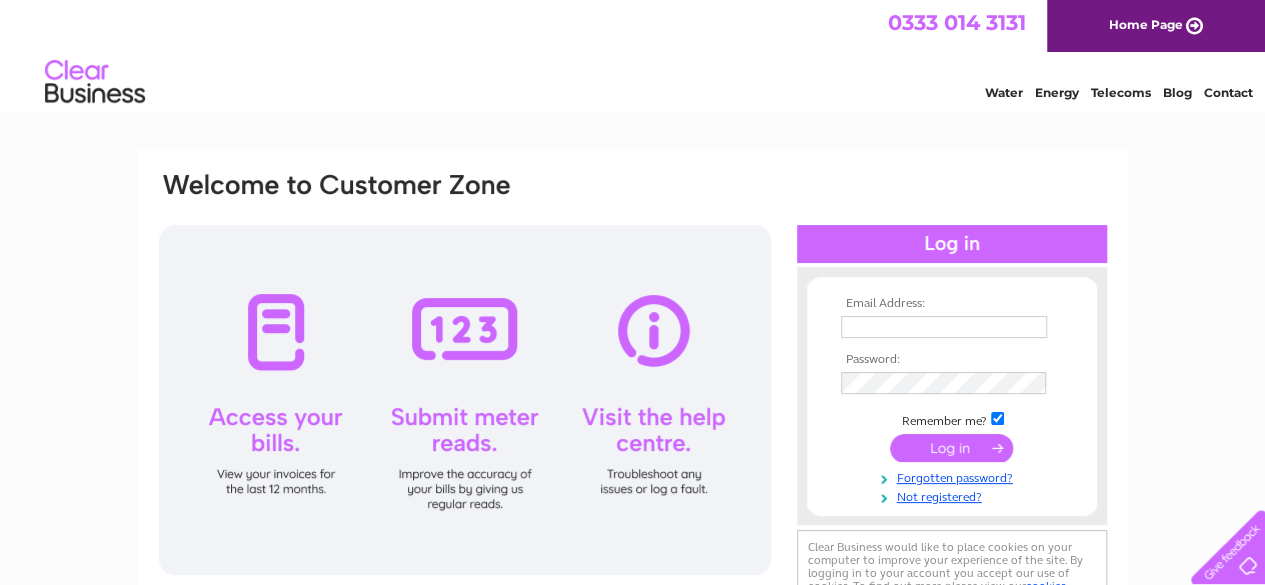 scroll, scrollTop: 0, scrollLeft: 0, axis: both 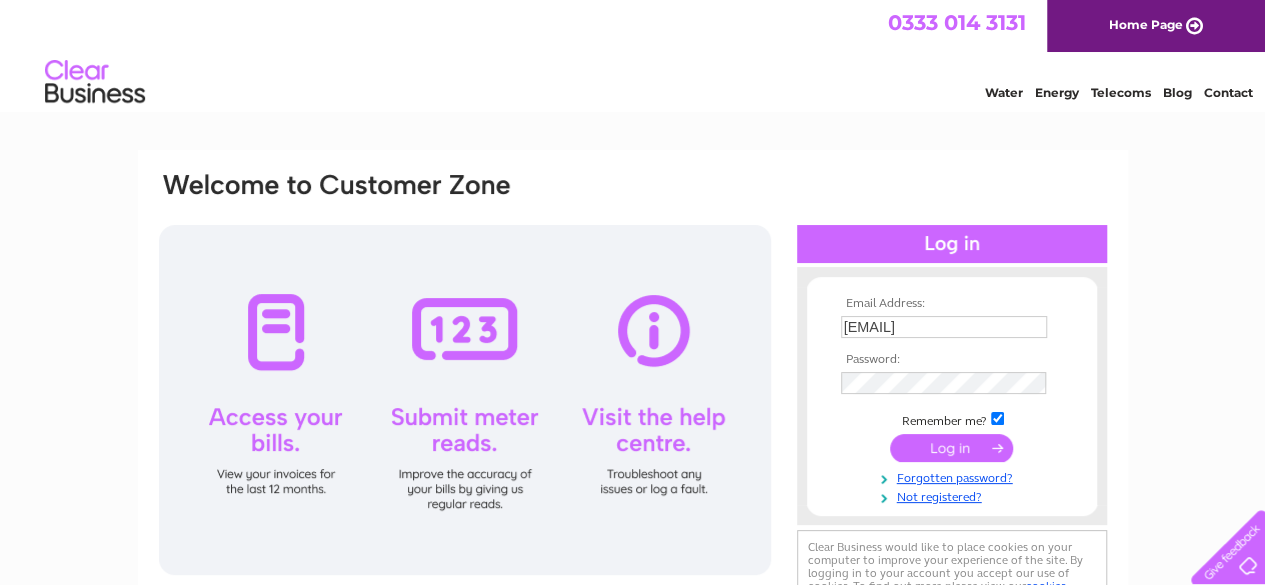 click at bounding box center (951, 448) 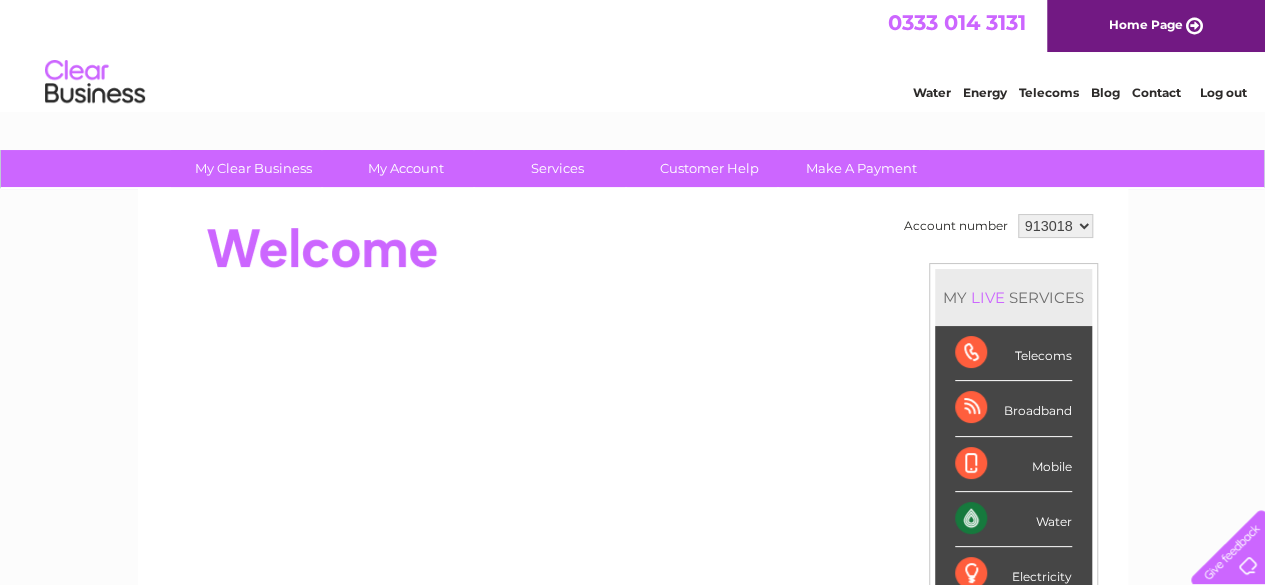 scroll, scrollTop: 0, scrollLeft: 0, axis: both 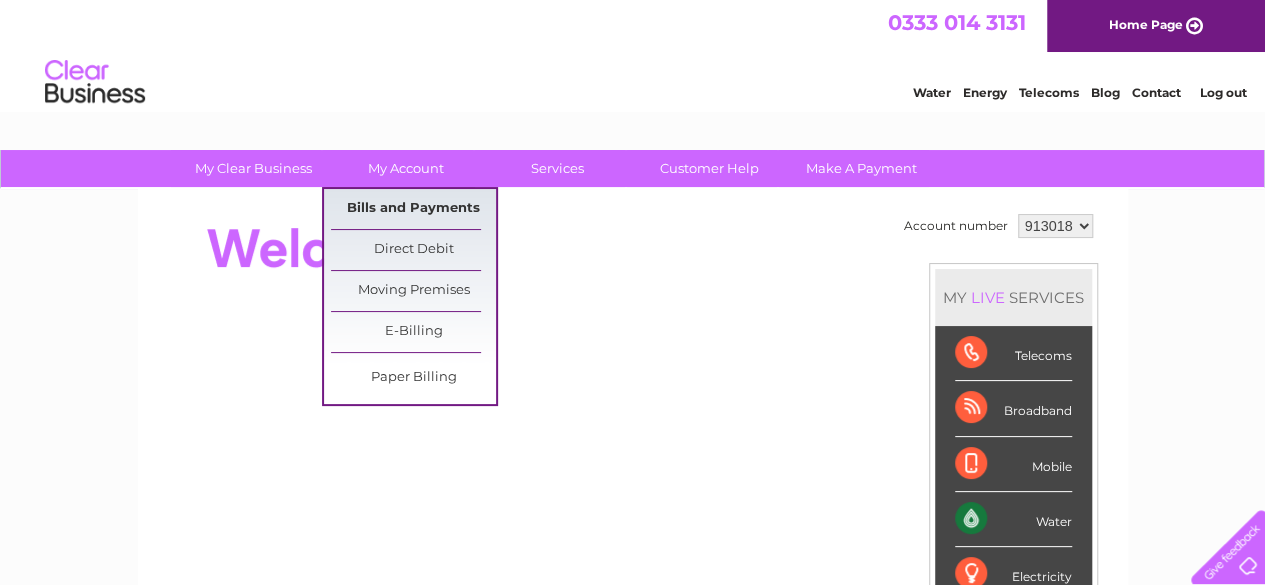 click on "Bills and Payments" at bounding box center [413, 209] 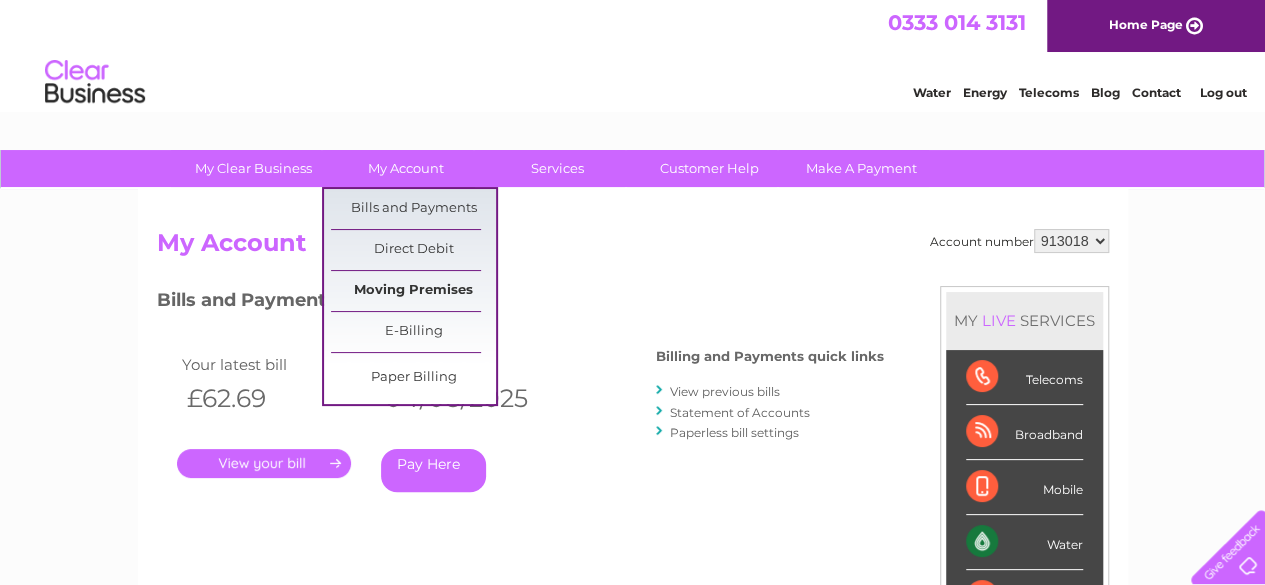 scroll, scrollTop: 0, scrollLeft: 0, axis: both 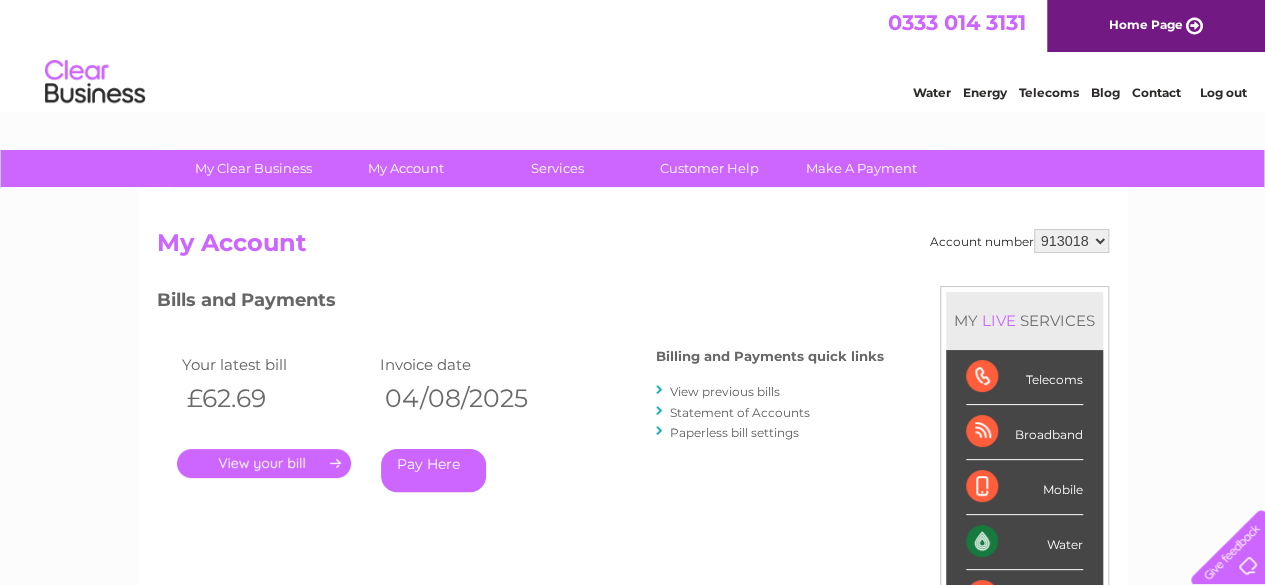 click on "." at bounding box center (264, 463) 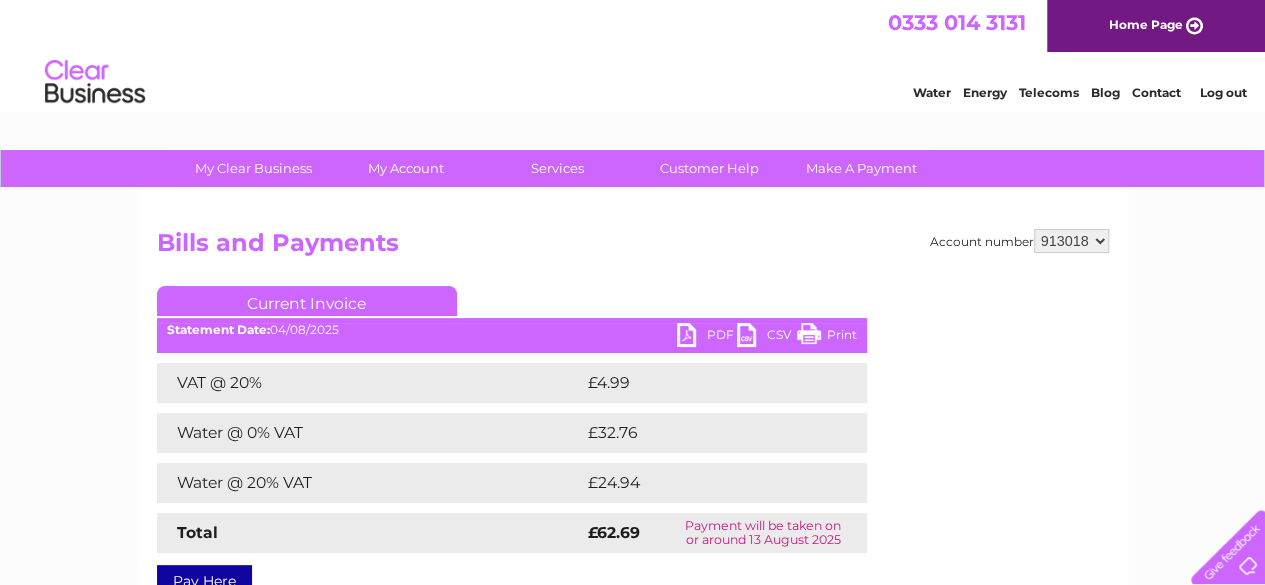 scroll, scrollTop: 0, scrollLeft: 0, axis: both 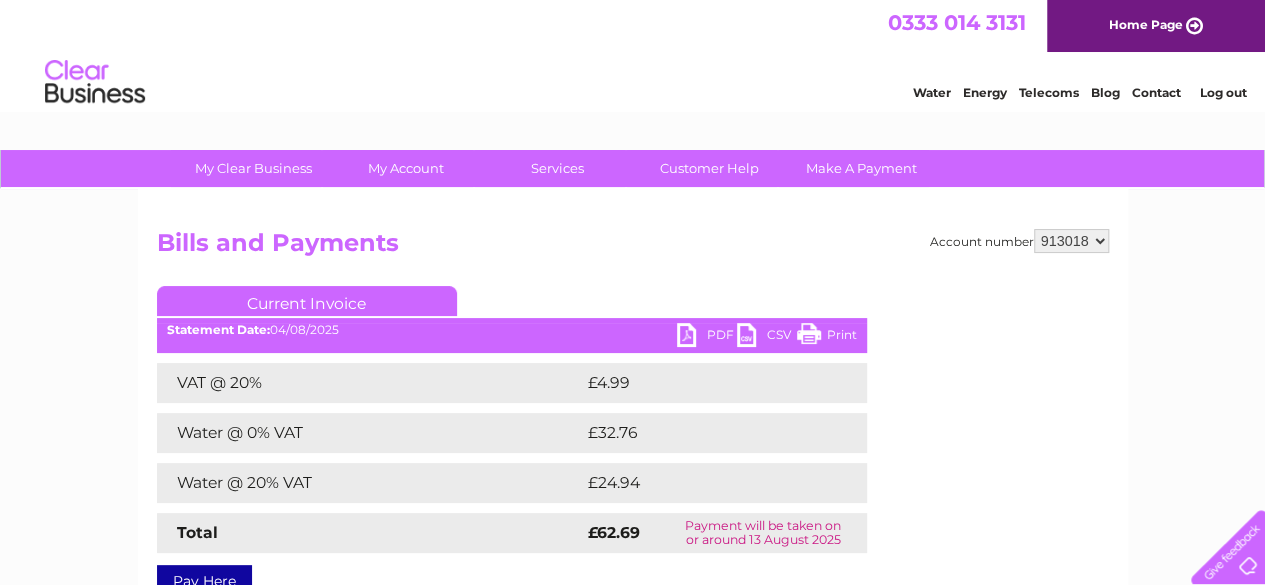 click on "PDF" at bounding box center (707, 337) 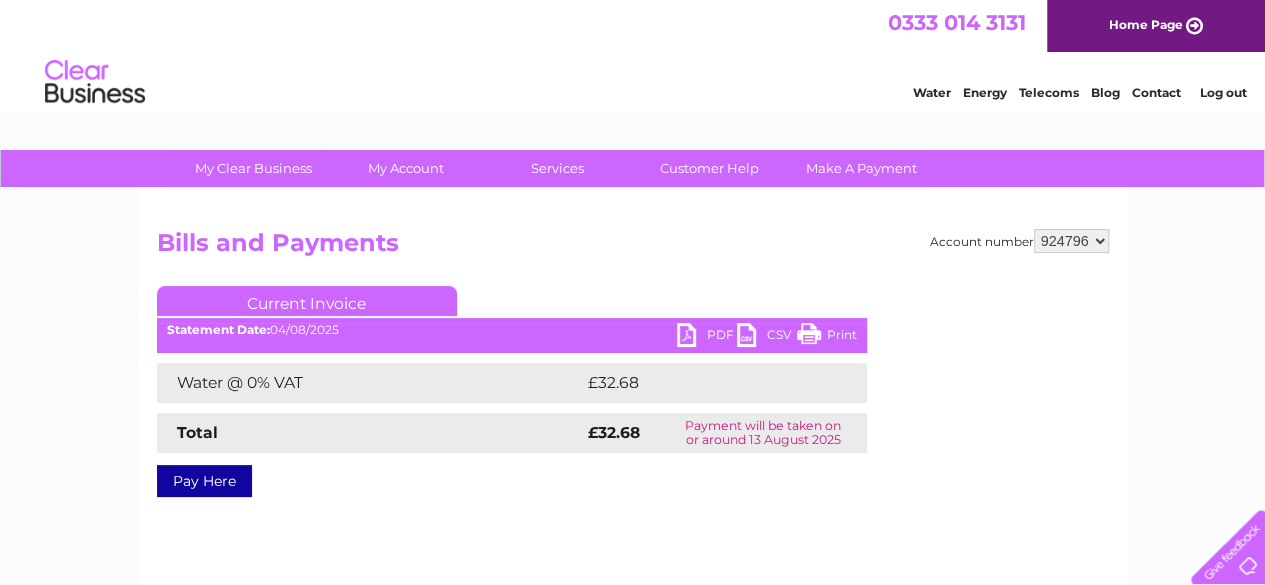 scroll, scrollTop: 0, scrollLeft: 0, axis: both 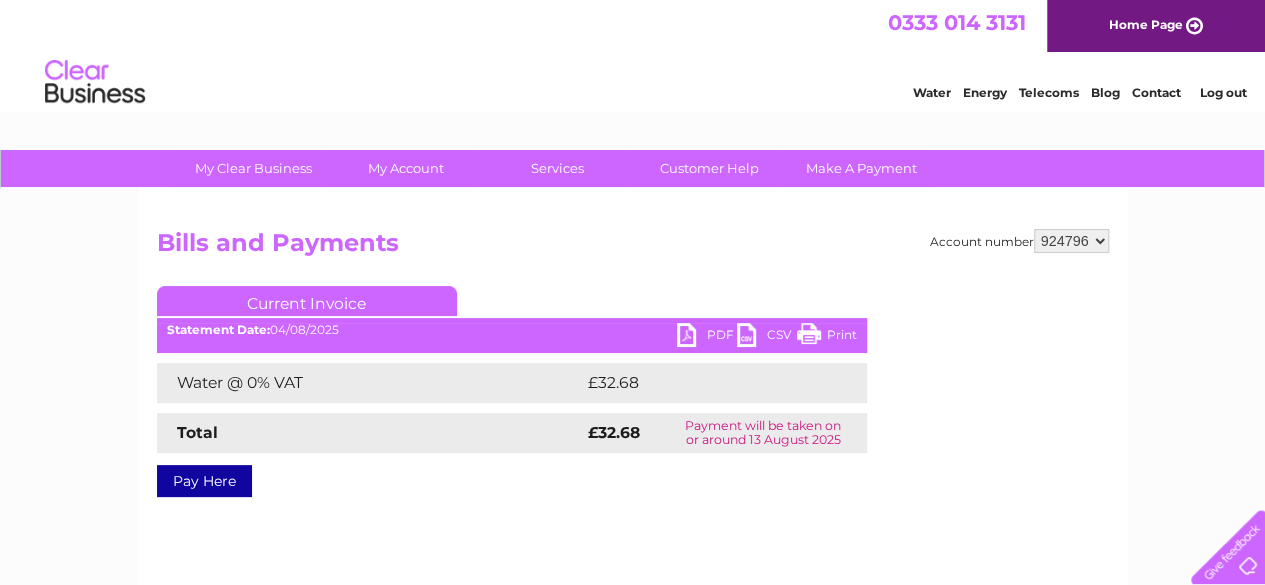 click on "PDF" at bounding box center [707, 337] 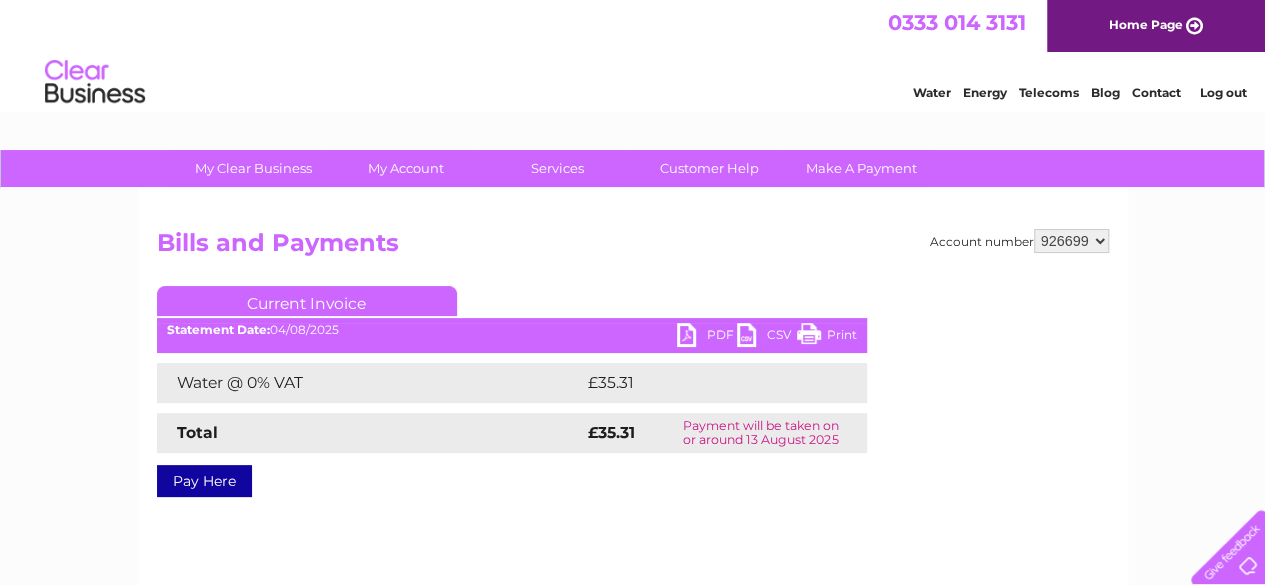 scroll, scrollTop: 0, scrollLeft: 0, axis: both 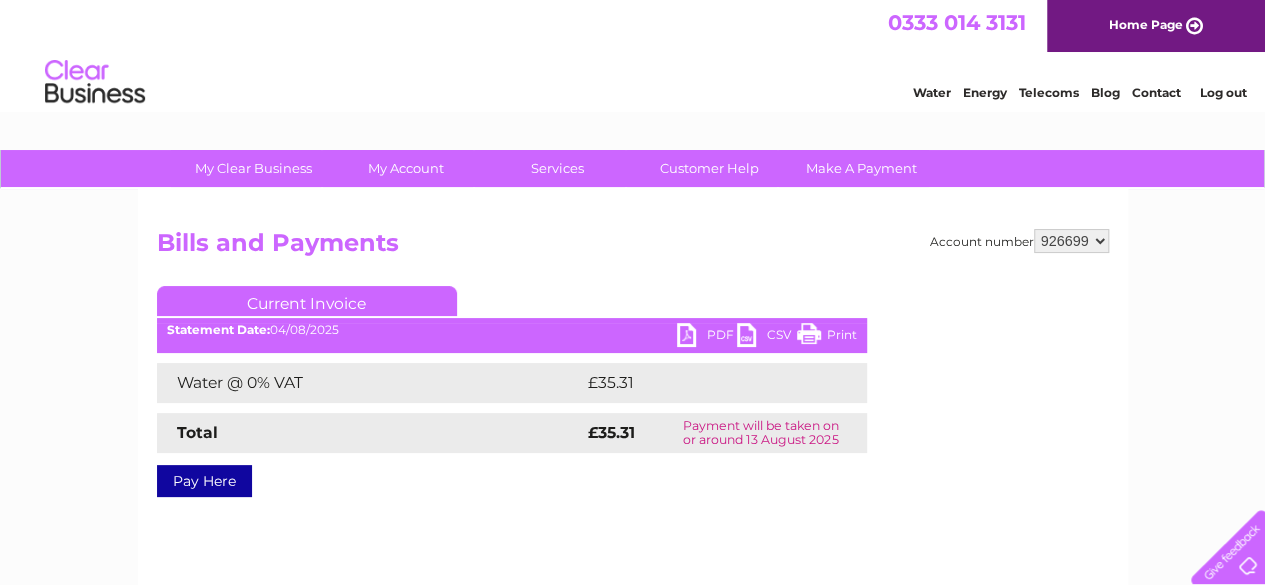 click on "PDF" at bounding box center [707, 337] 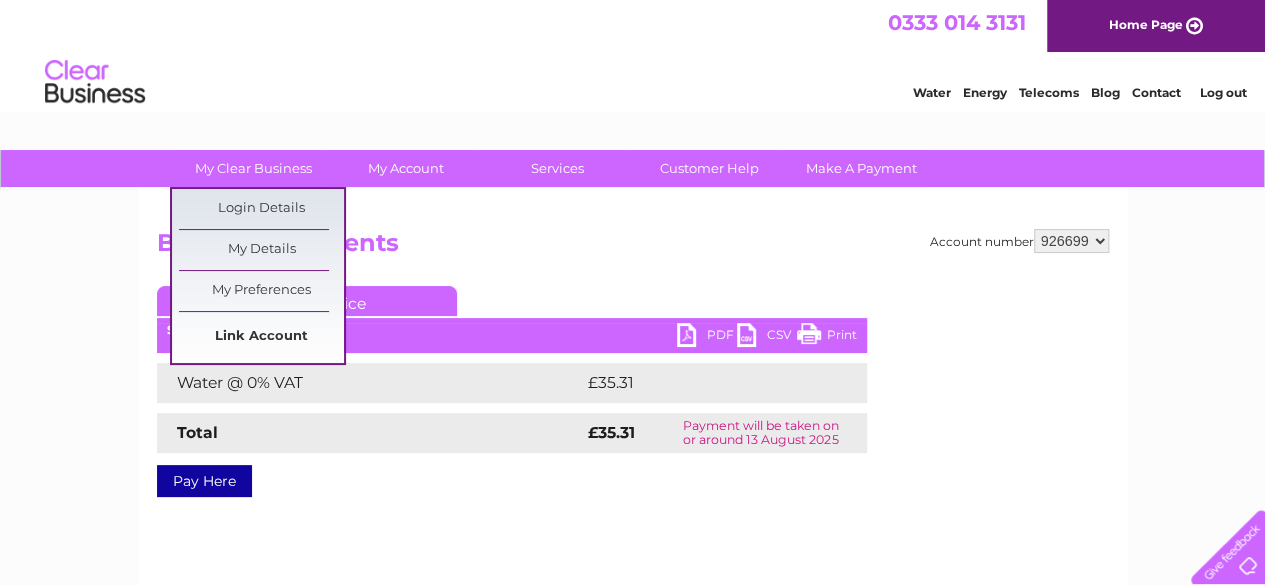 click on "Link Account" at bounding box center (261, 337) 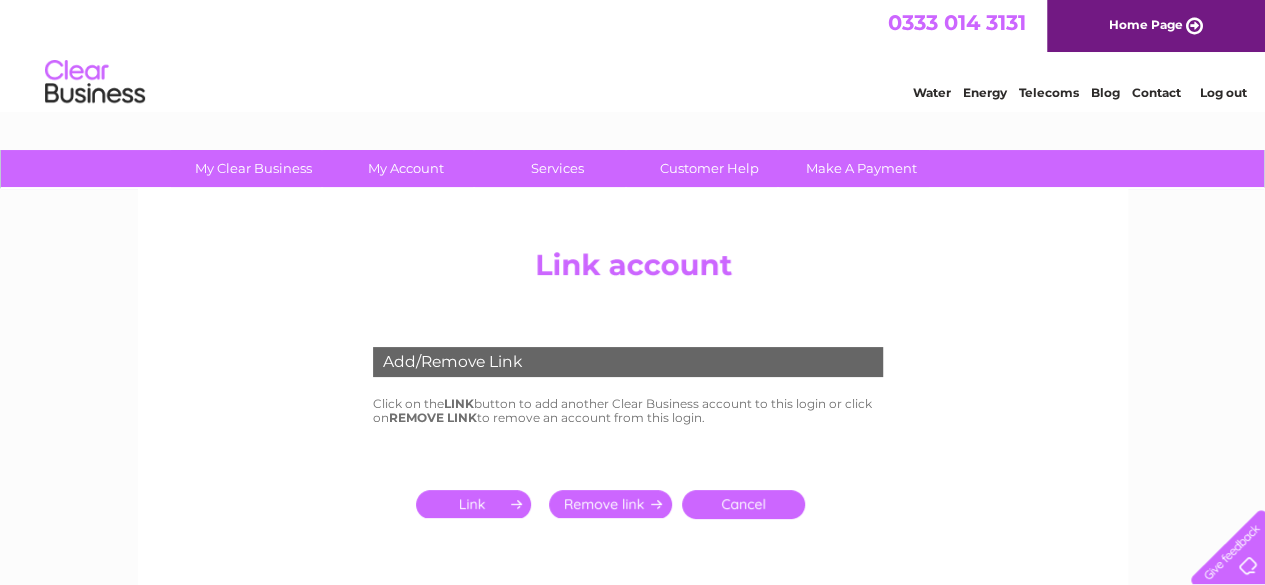 scroll, scrollTop: 0, scrollLeft: 0, axis: both 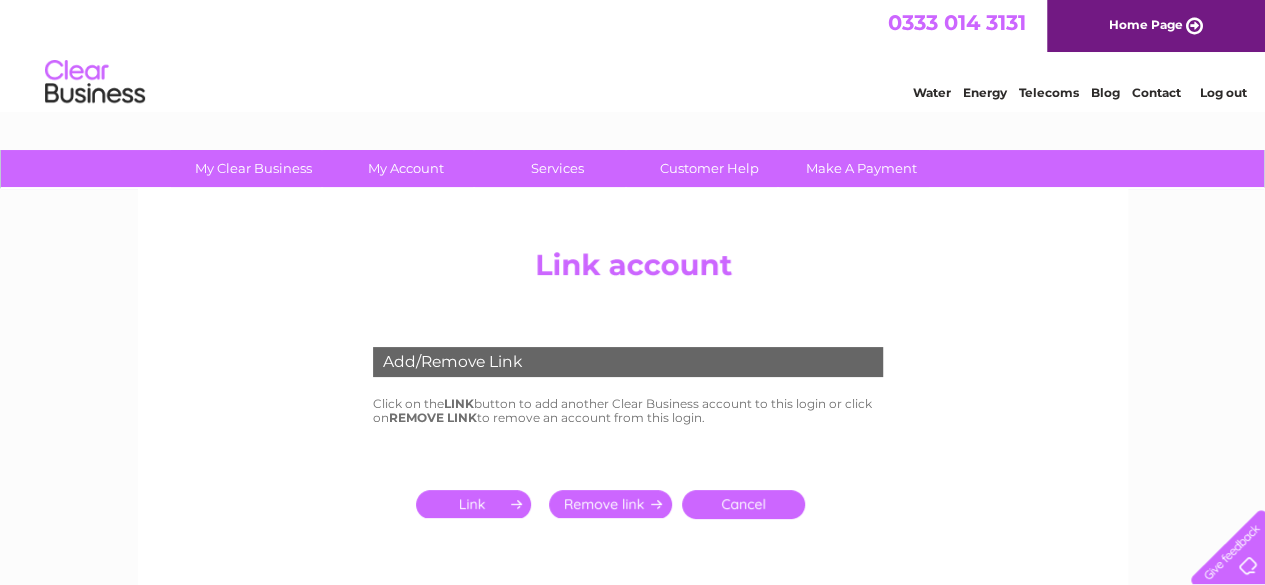click at bounding box center [477, 504] 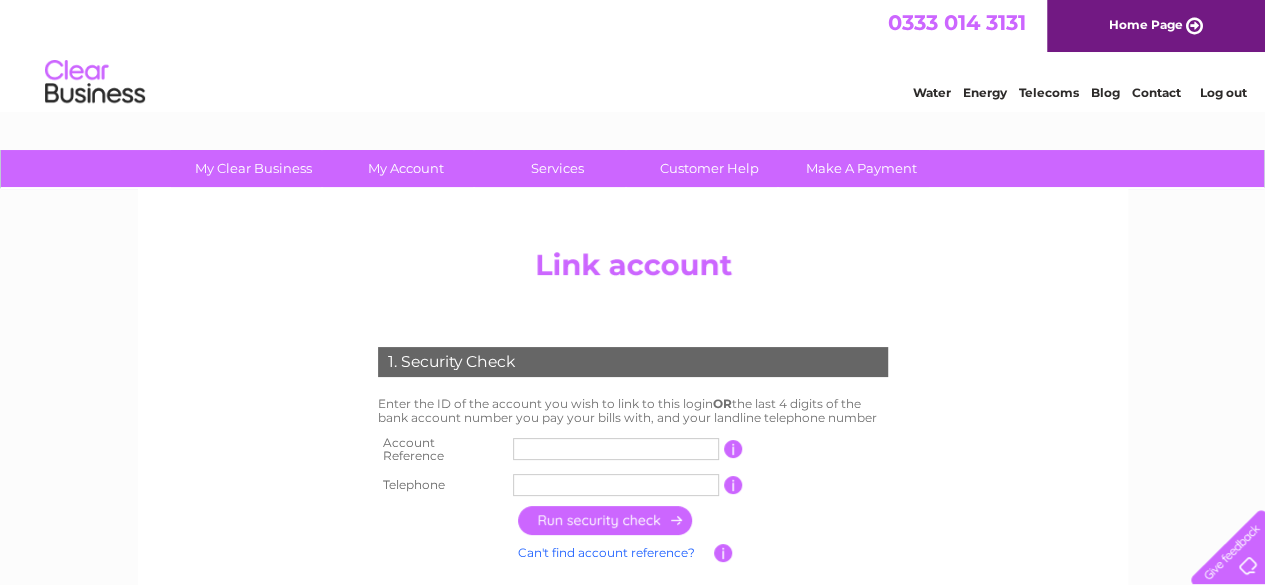 scroll, scrollTop: 100, scrollLeft: 0, axis: vertical 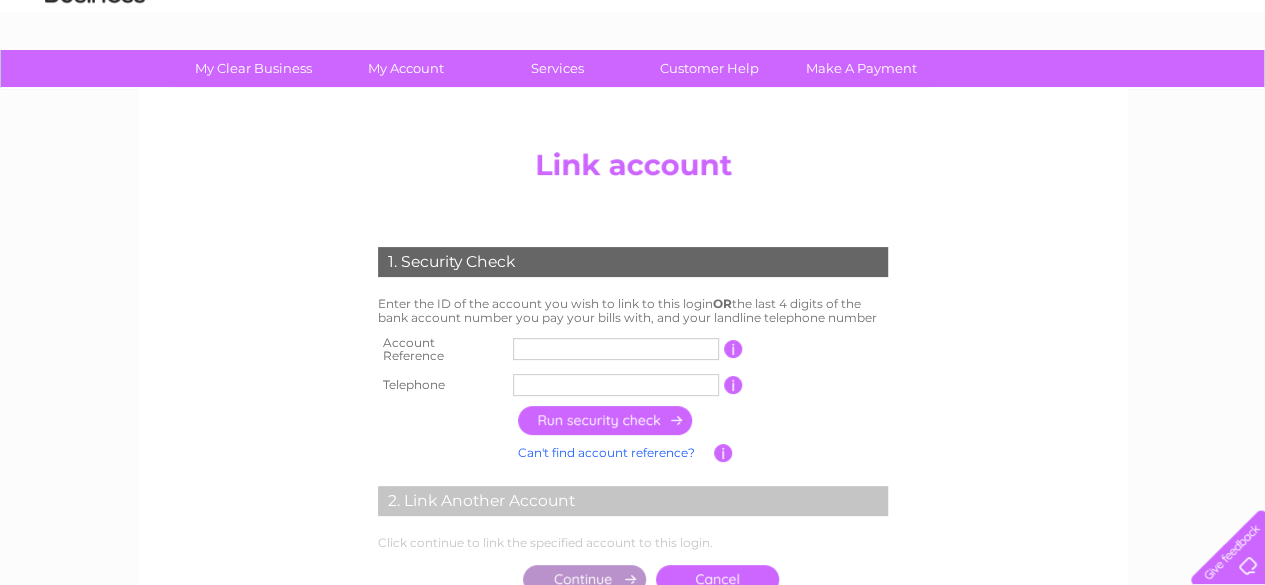 click at bounding box center (616, 349) 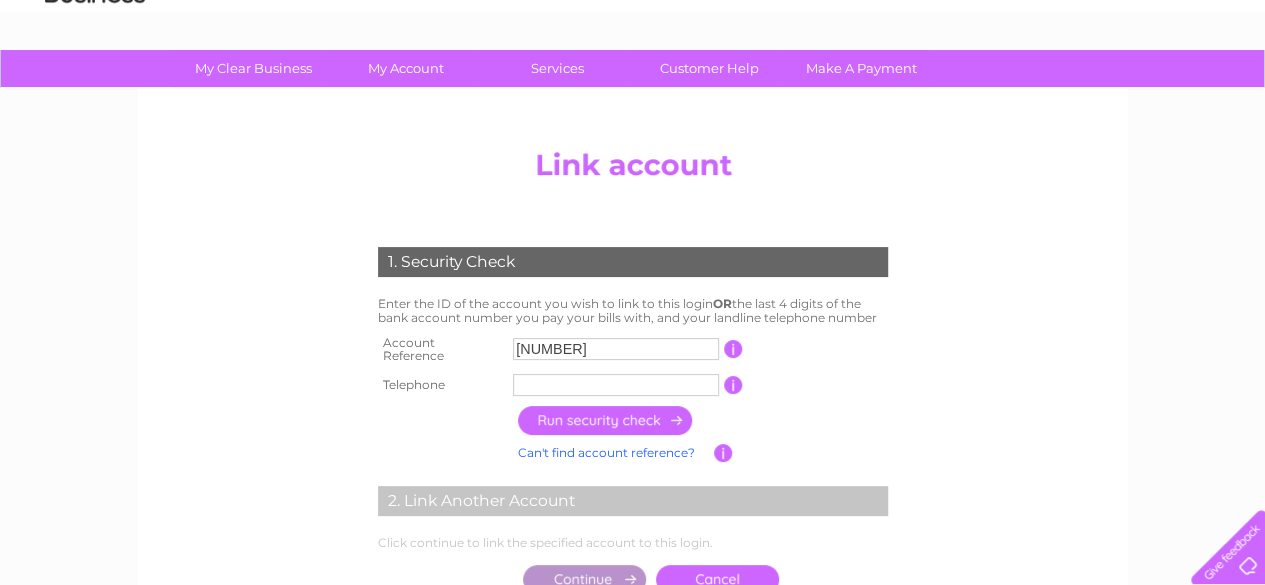 click at bounding box center [616, 385] 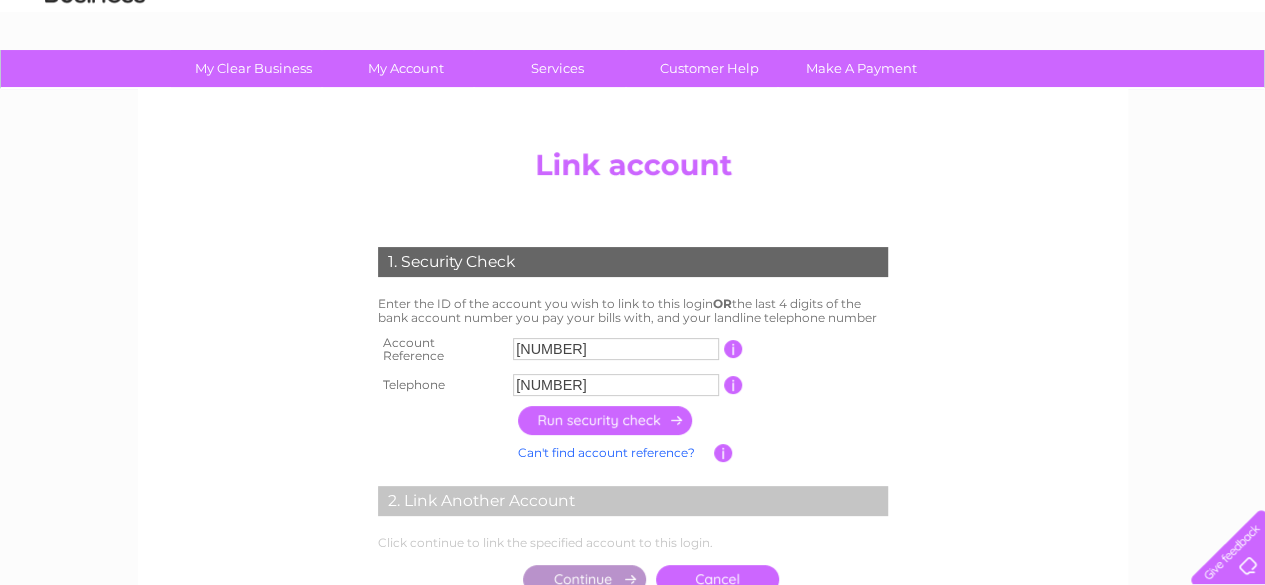 type on "01413326816" 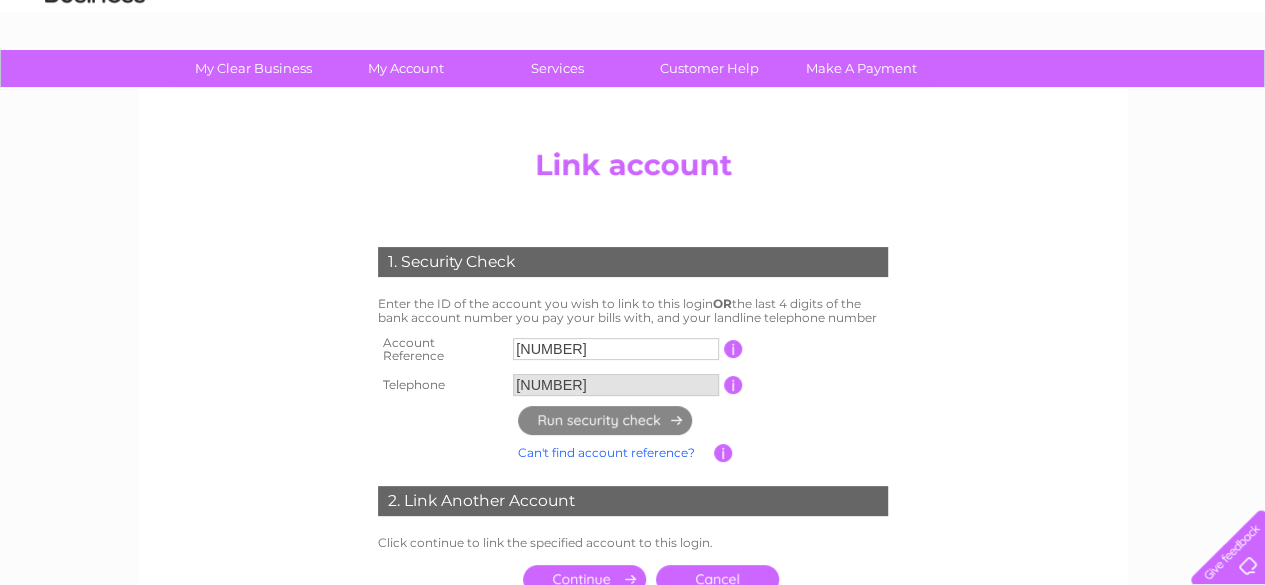 scroll, scrollTop: 300, scrollLeft: 0, axis: vertical 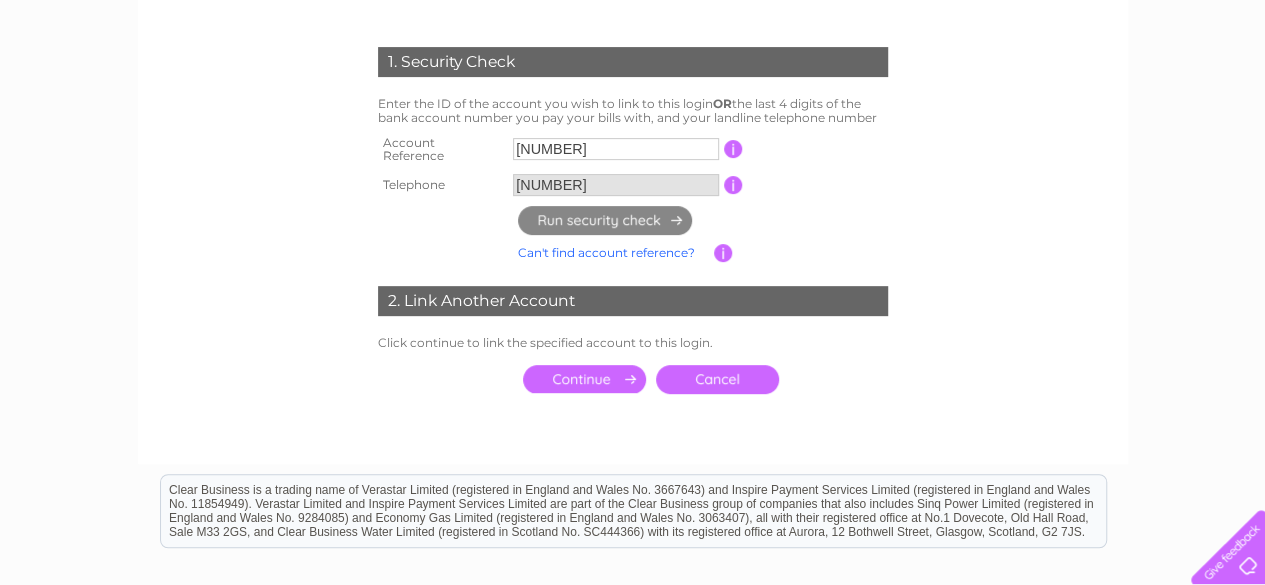 click at bounding box center (584, 379) 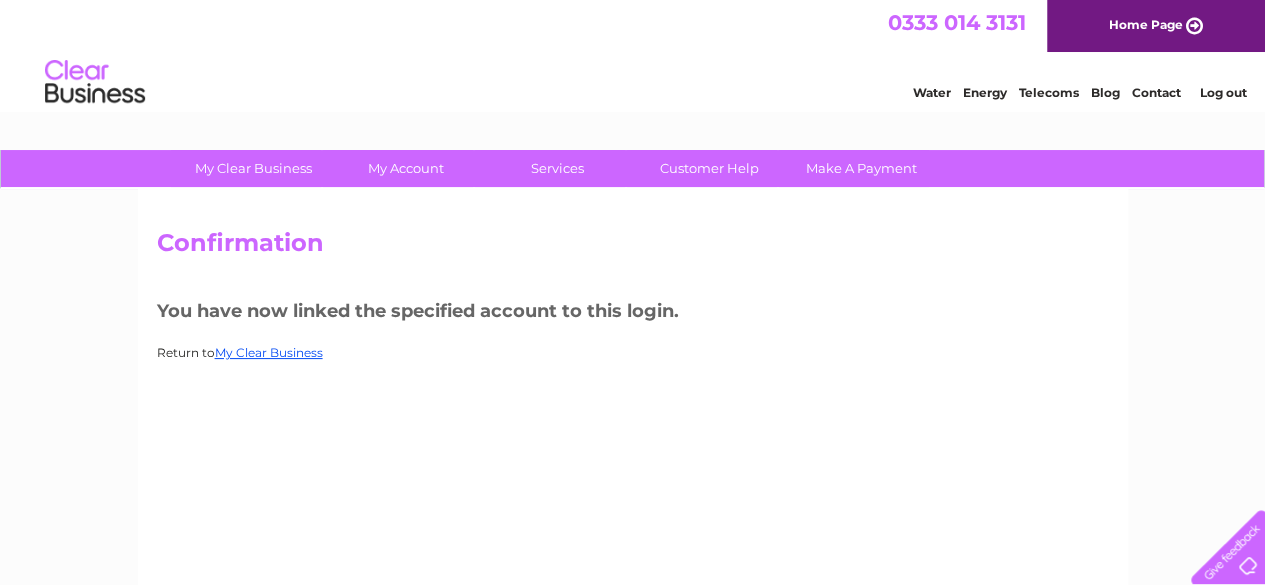 scroll, scrollTop: 0, scrollLeft: 0, axis: both 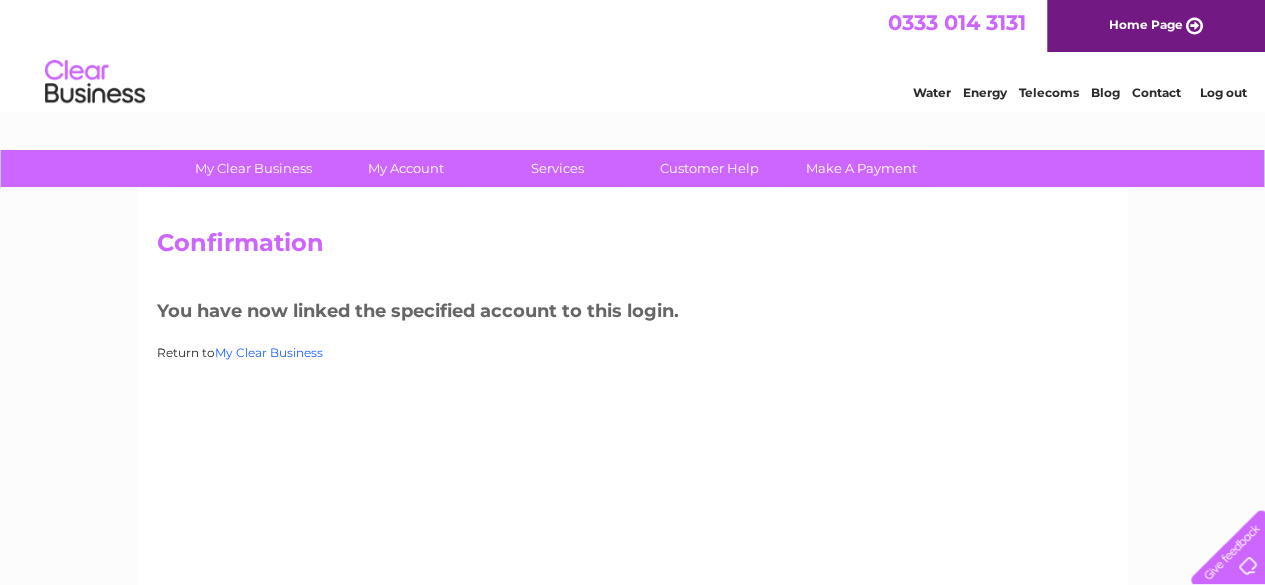 click on "My Clear Business" at bounding box center [269, 352] 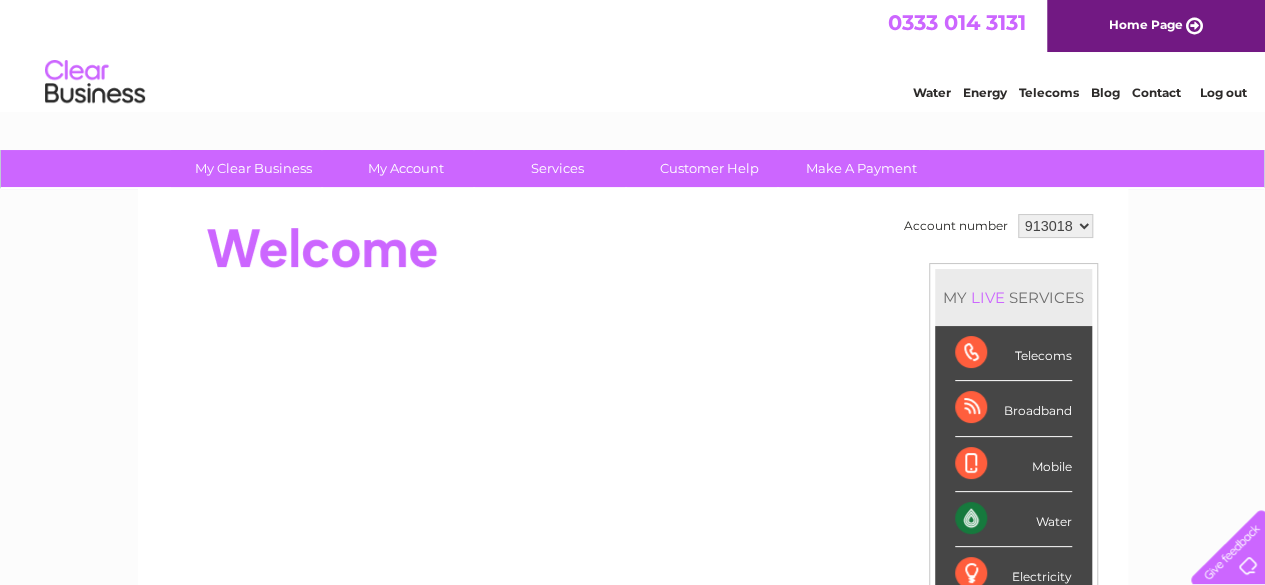 scroll, scrollTop: 0, scrollLeft: 0, axis: both 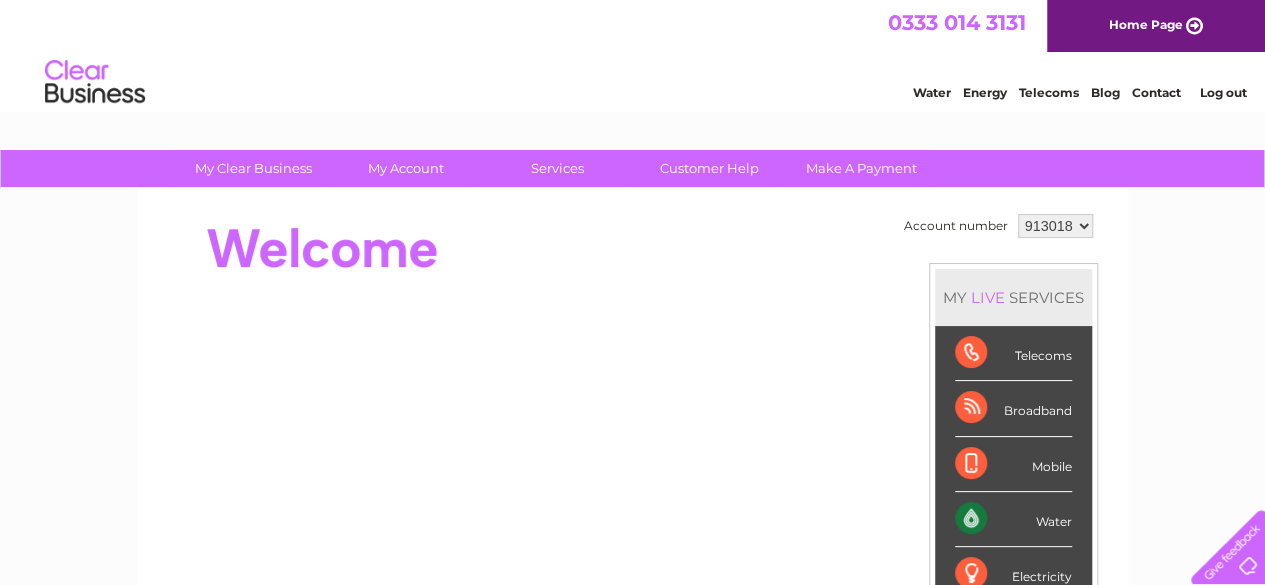 select on "925242" 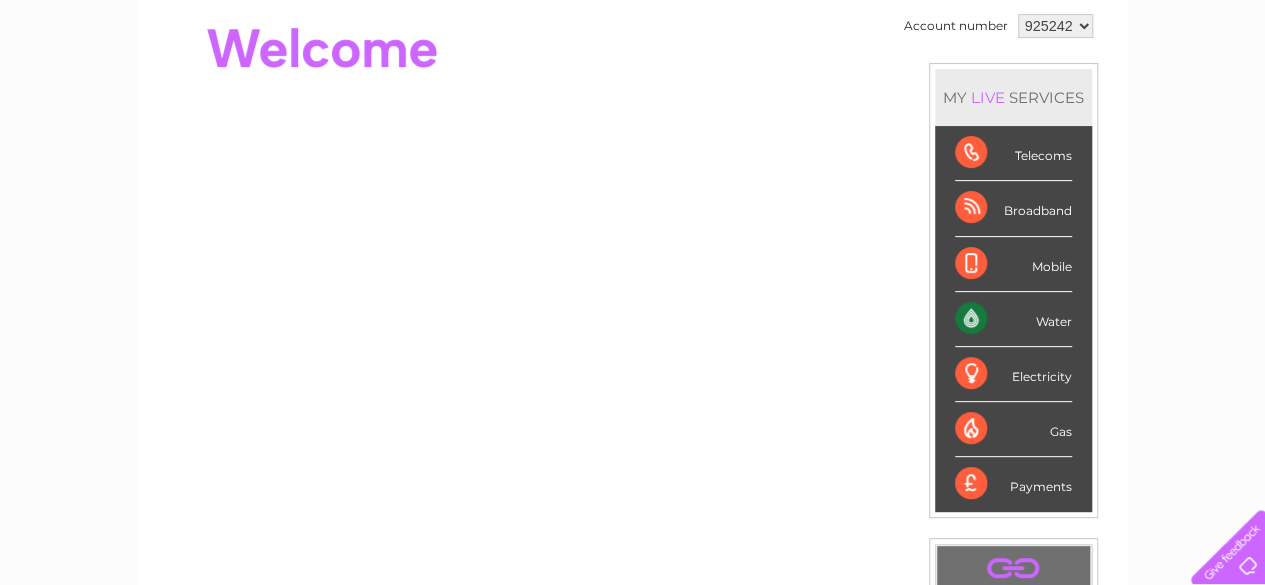 scroll, scrollTop: 0, scrollLeft: 0, axis: both 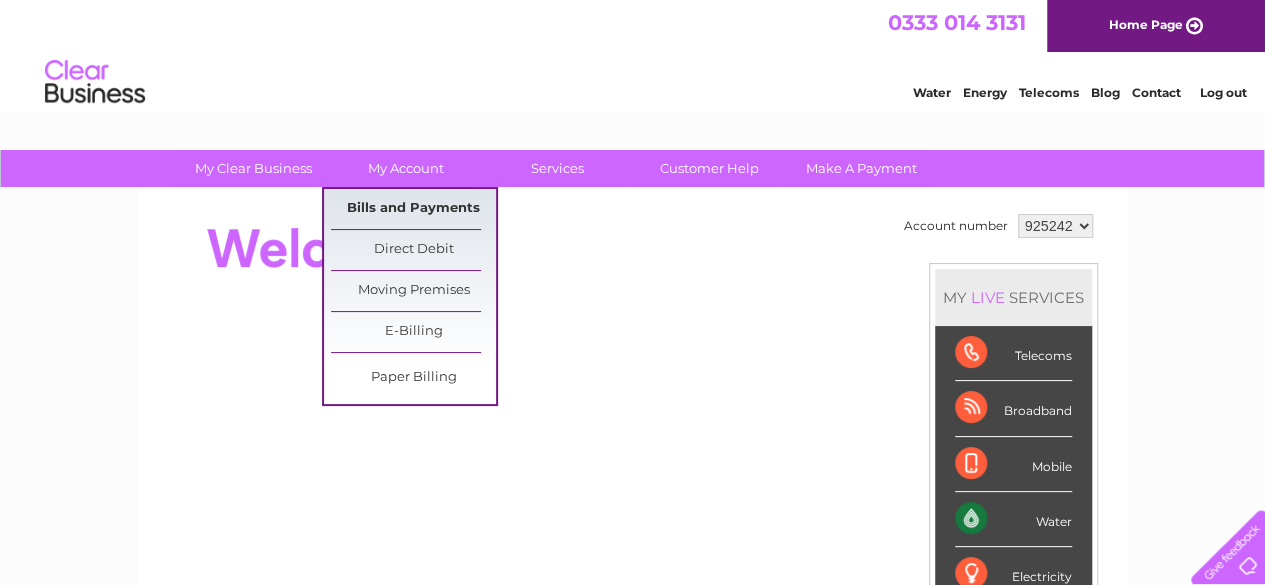 click on "Bills and Payments" at bounding box center (413, 209) 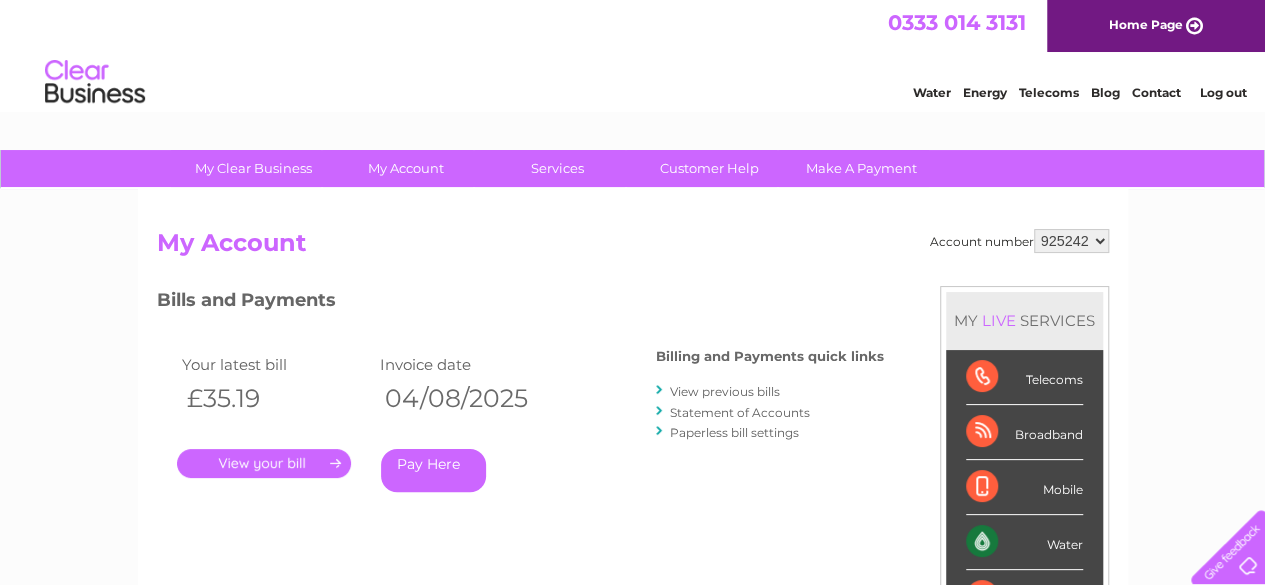 scroll, scrollTop: 0, scrollLeft: 0, axis: both 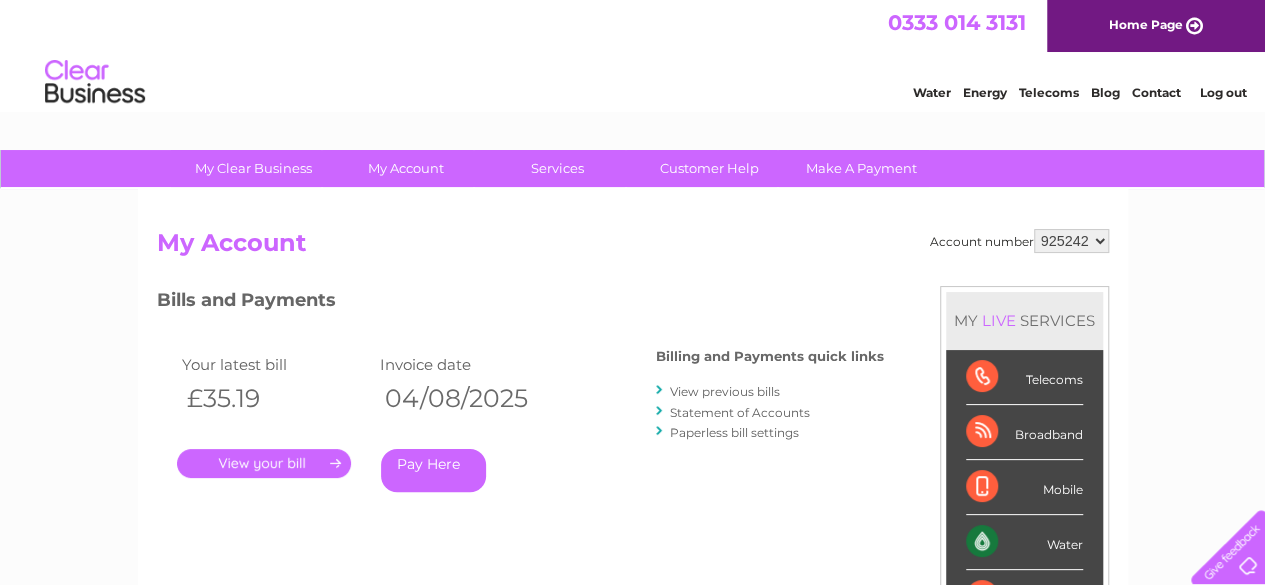 click on "." at bounding box center [264, 463] 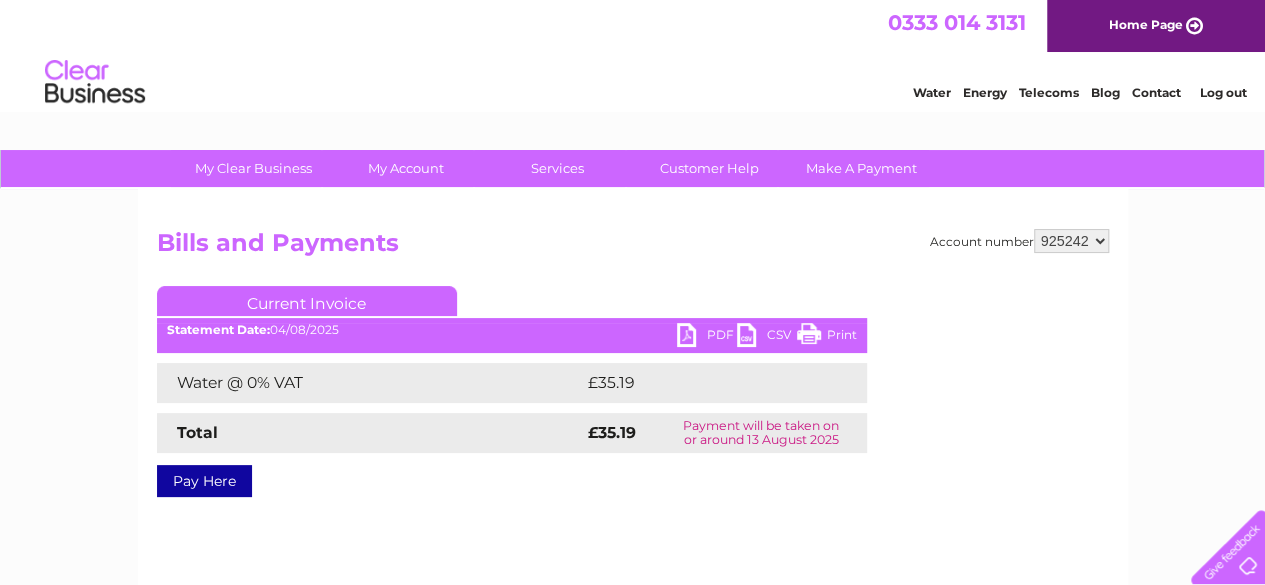 scroll, scrollTop: 0, scrollLeft: 0, axis: both 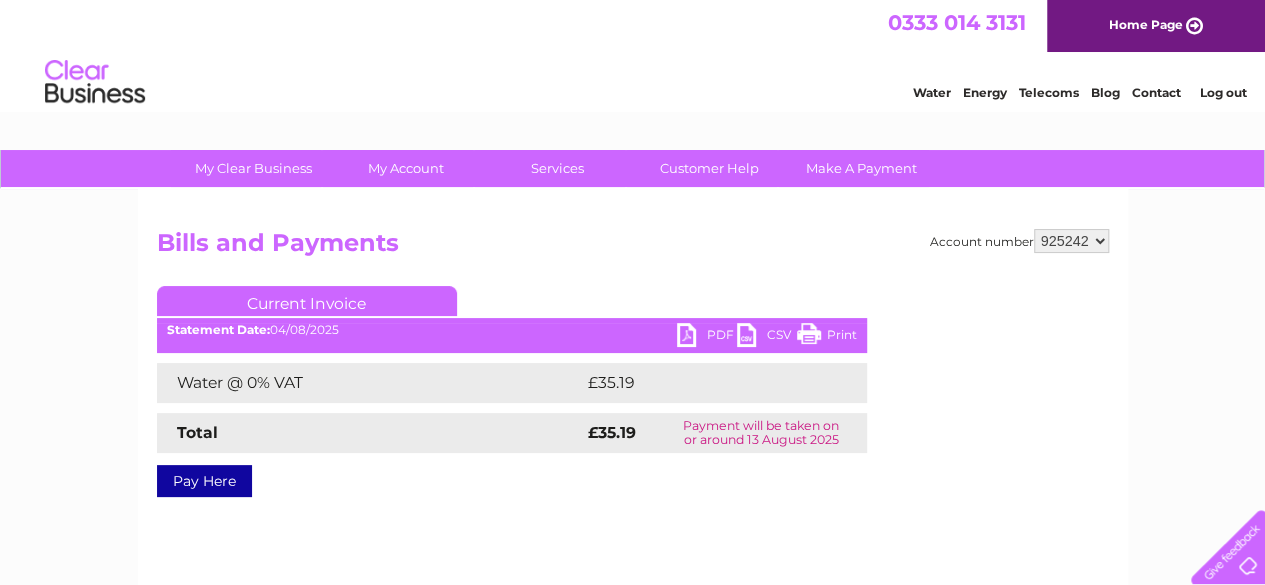 click on "Log out" at bounding box center [1222, 92] 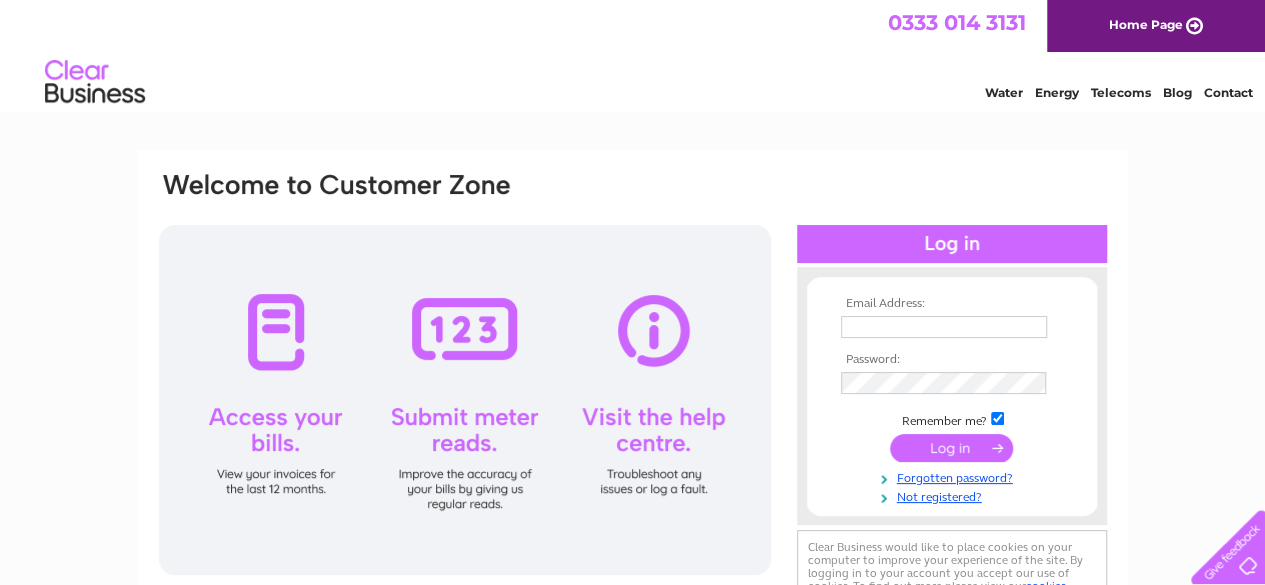 scroll, scrollTop: 0, scrollLeft: 0, axis: both 